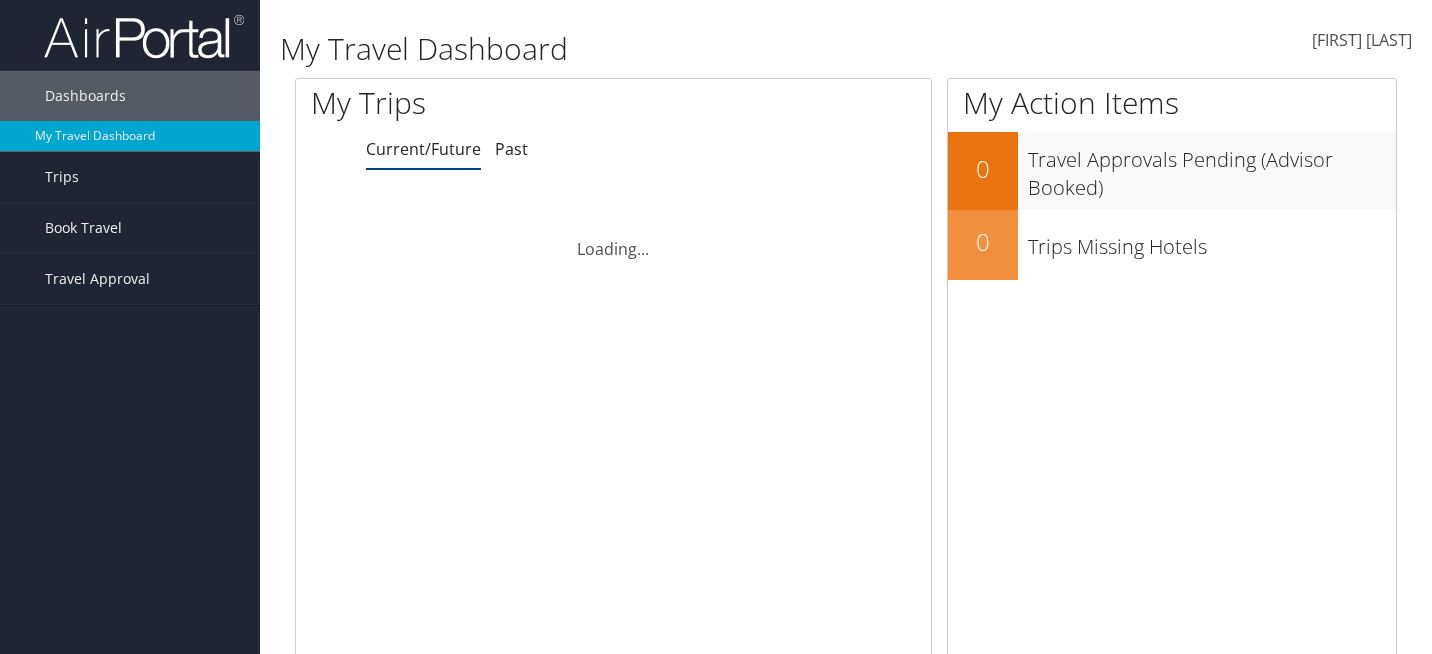 scroll, scrollTop: 0, scrollLeft: 0, axis: both 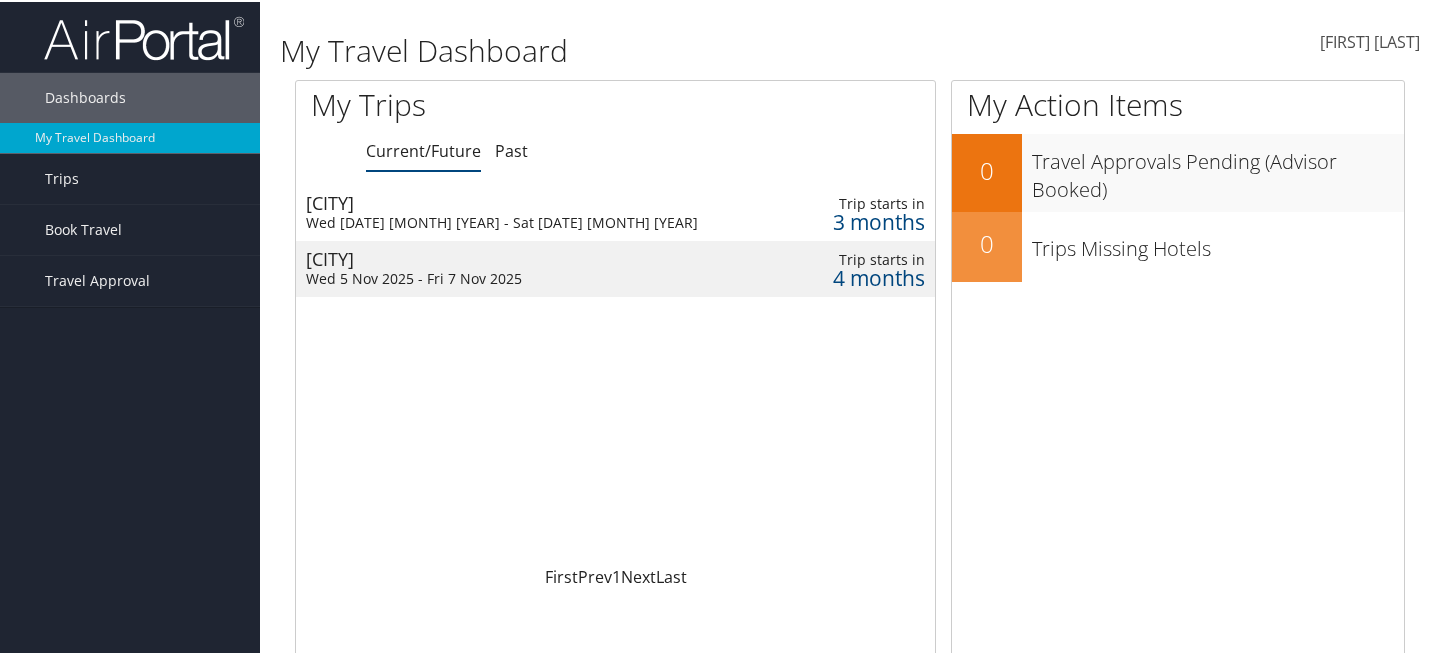 click on "Wed 5 Nov 2025 - Fri 7 Nov 2025" at bounding box center (520, 277) 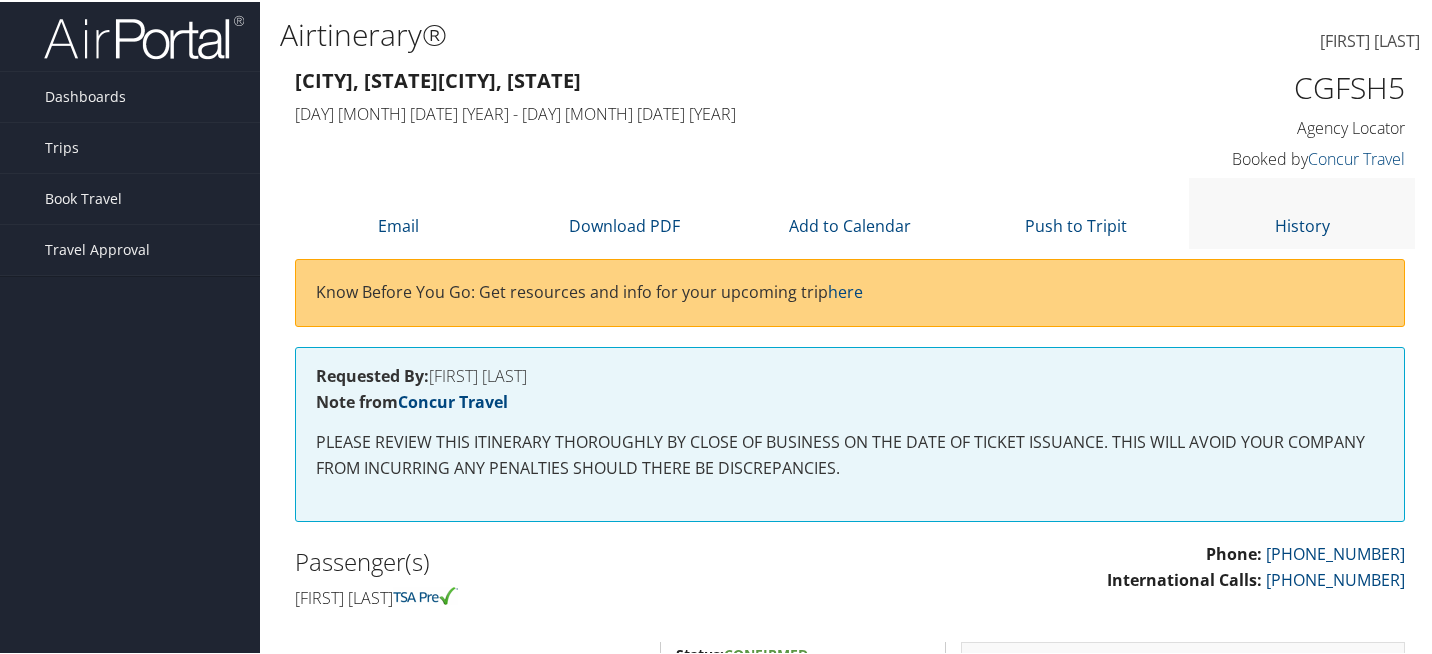 scroll, scrollTop: 0, scrollLeft: 0, axis: both 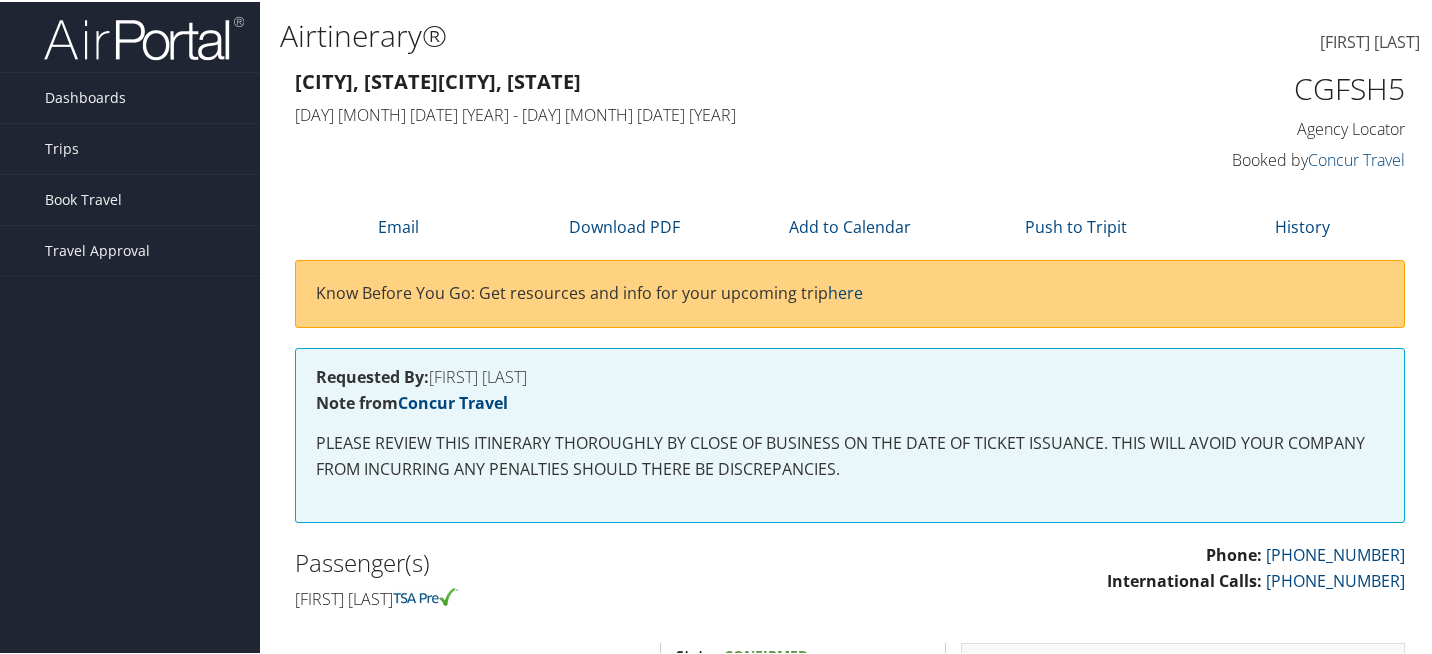 click on "[FIRST] [LAST]" at bounding box center (1370, 40) 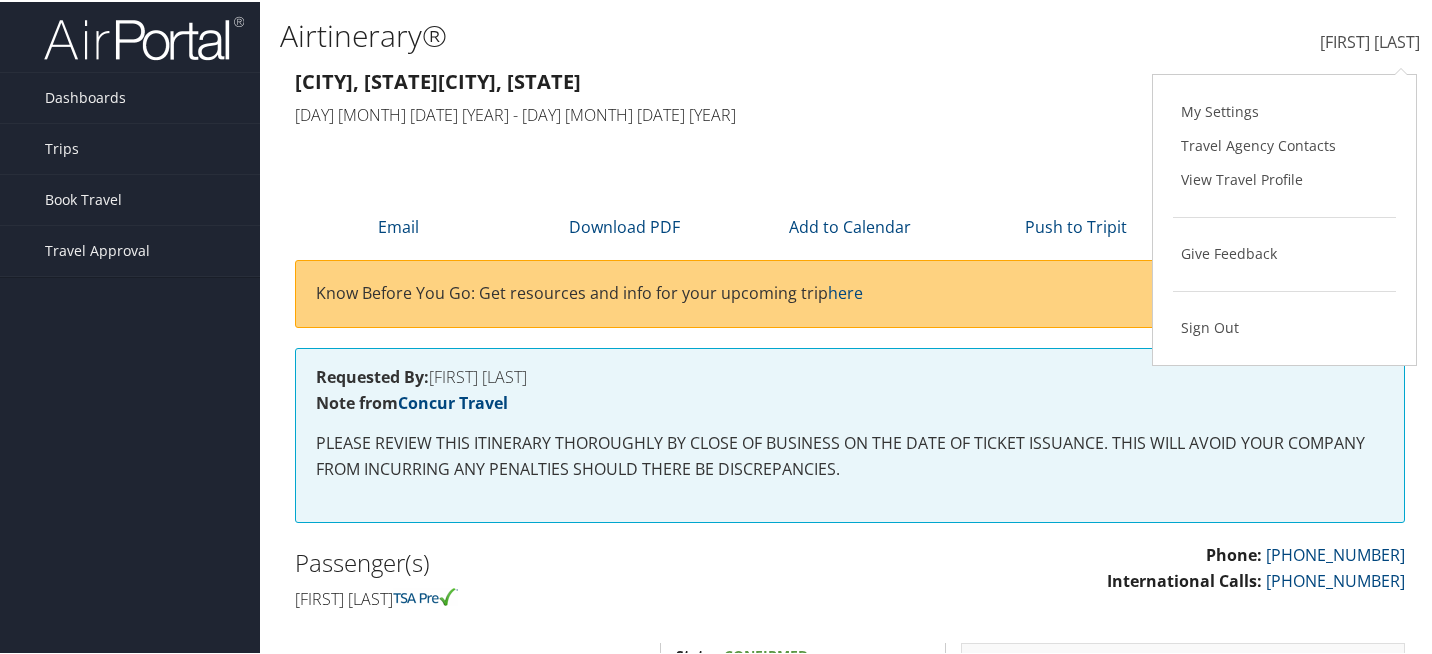 click on "[DAY] [MONTH] [DATE] [YEAR] - [DAY] [MONTH] [DATE] [YEAR]" at bounding box center (707, 113) 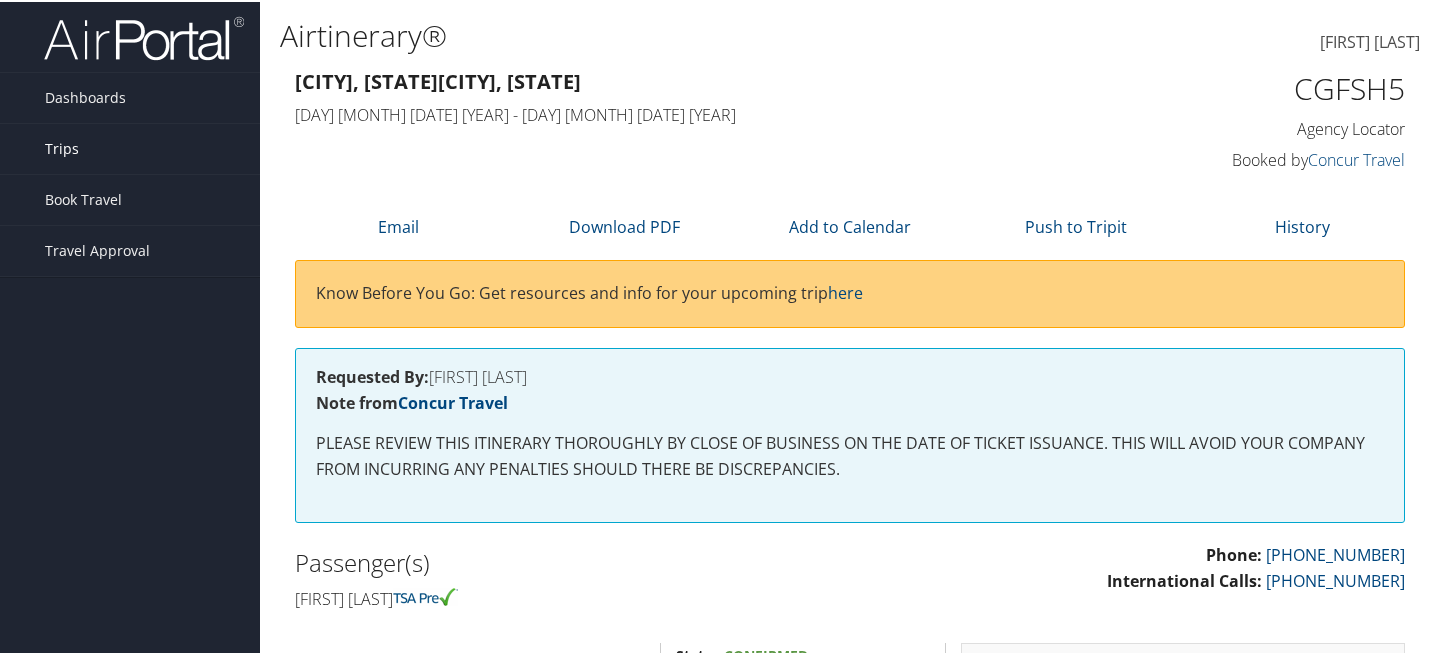 click on "Trips" at bounding box center (62, 147) 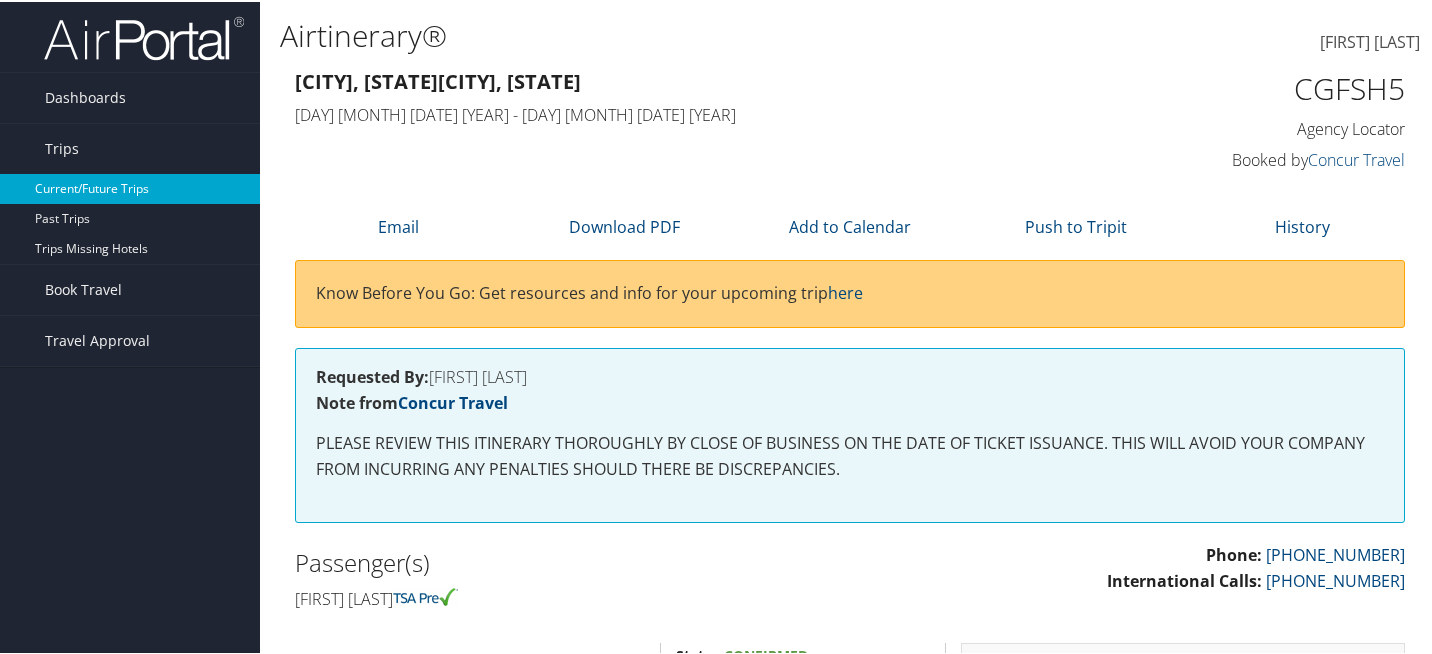 click on "Current/Future Trips" at bounding box center [130, 187] 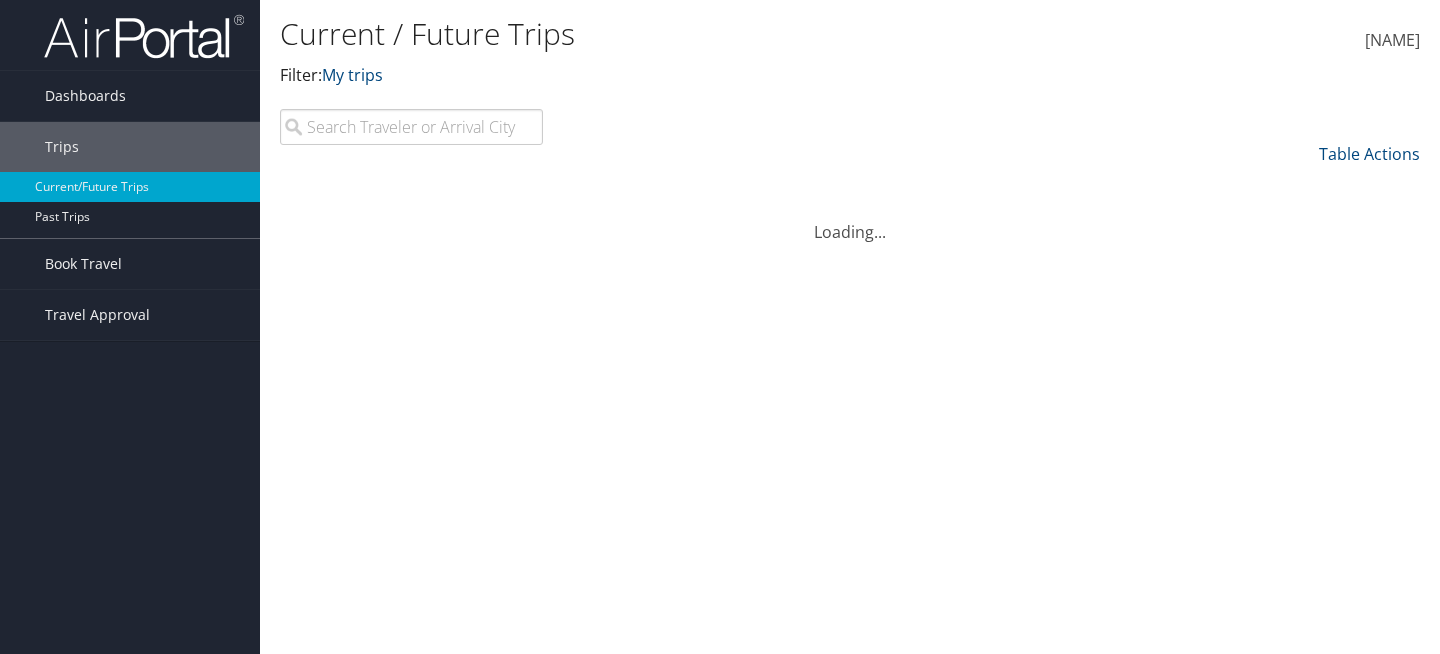 scroll, scrollTop: 0, scrollLeft: 0, axis: both 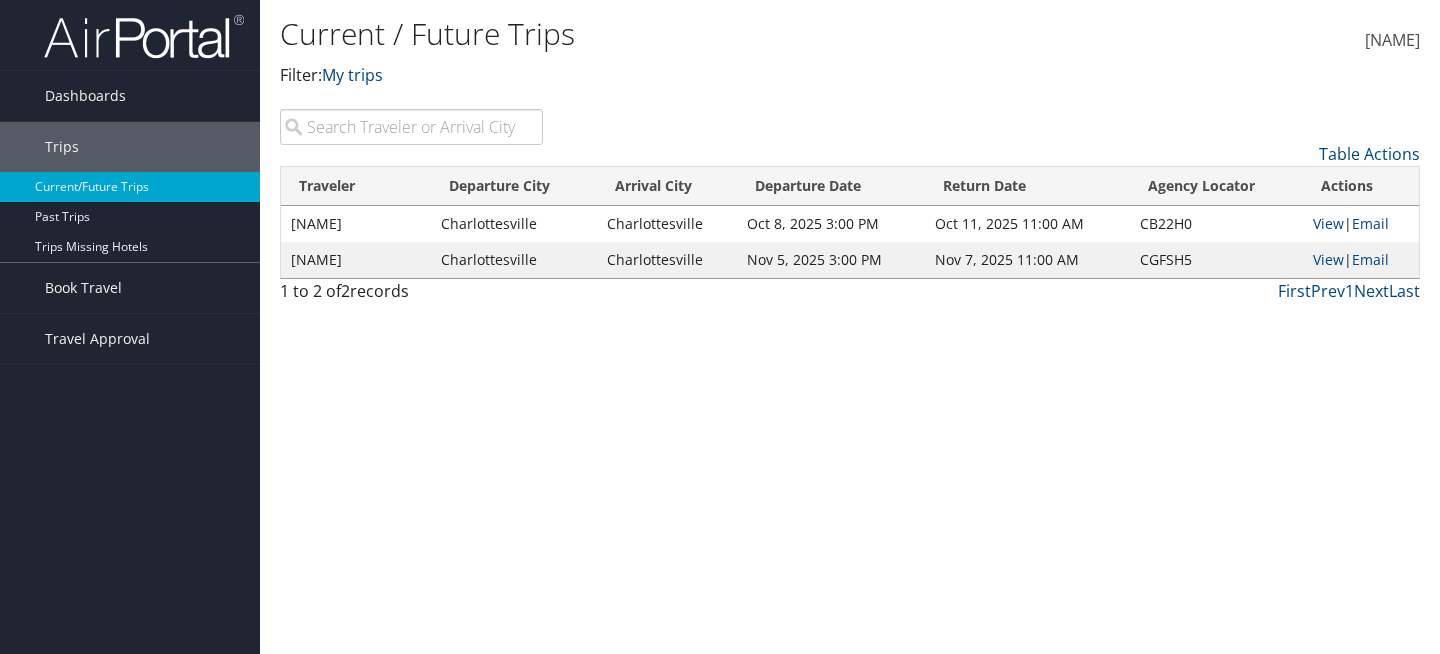 click on "[FIRST_NAME] [LAST_NAME]" at bounding box center [1392, 40] 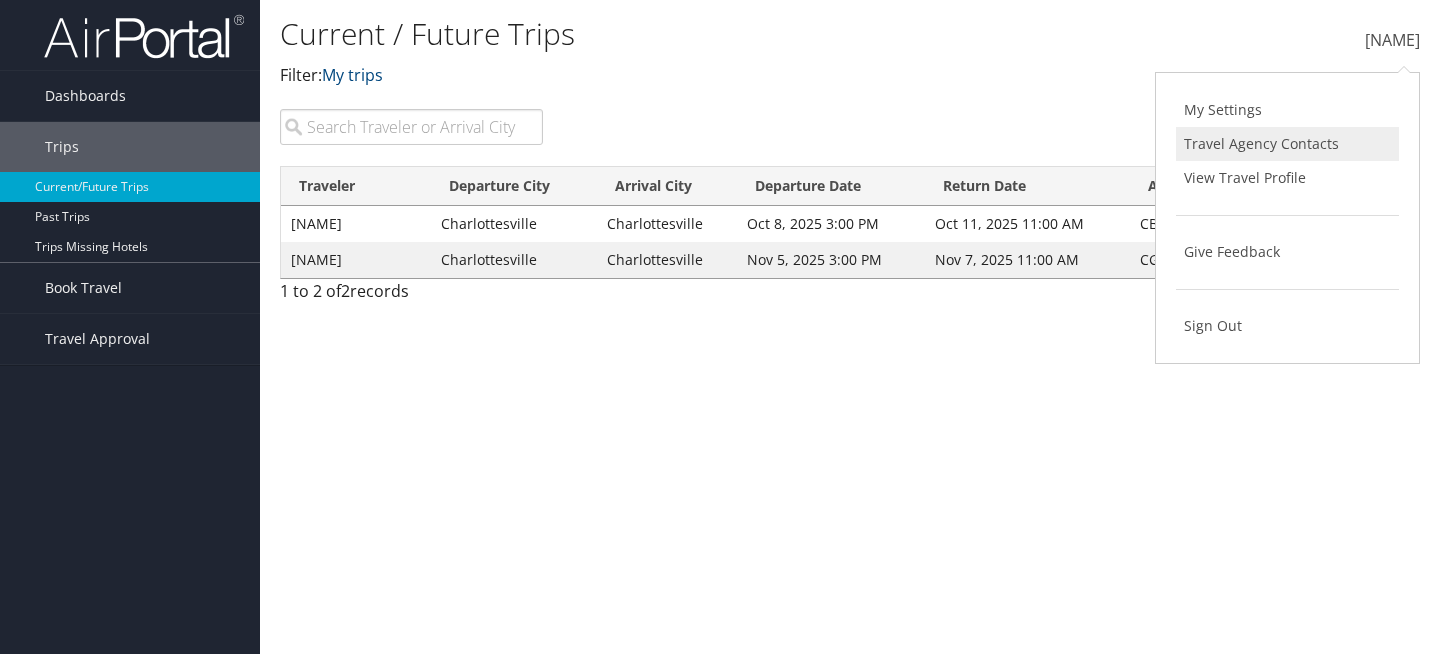click on "Travel Agency Contacts" at bounding box center [1287, 144] 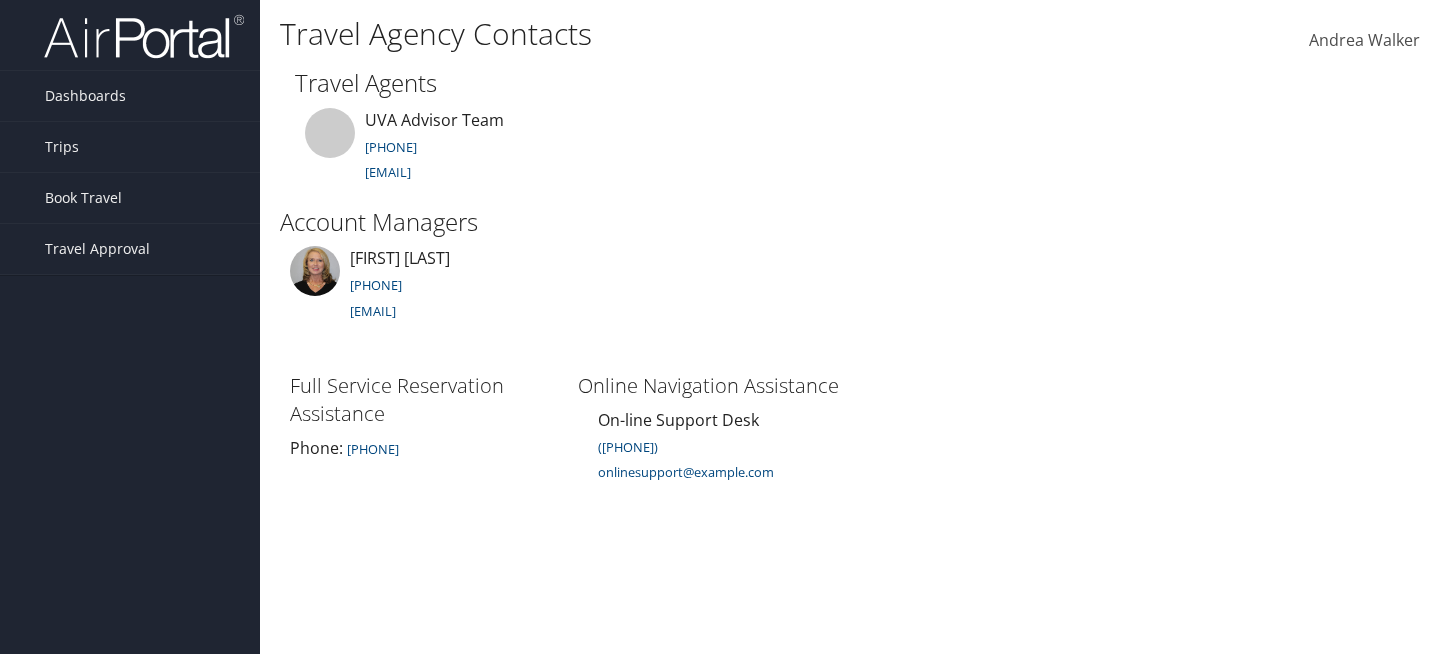 scroll, scrollTop: 0, scrollLeft: 0, axis: both 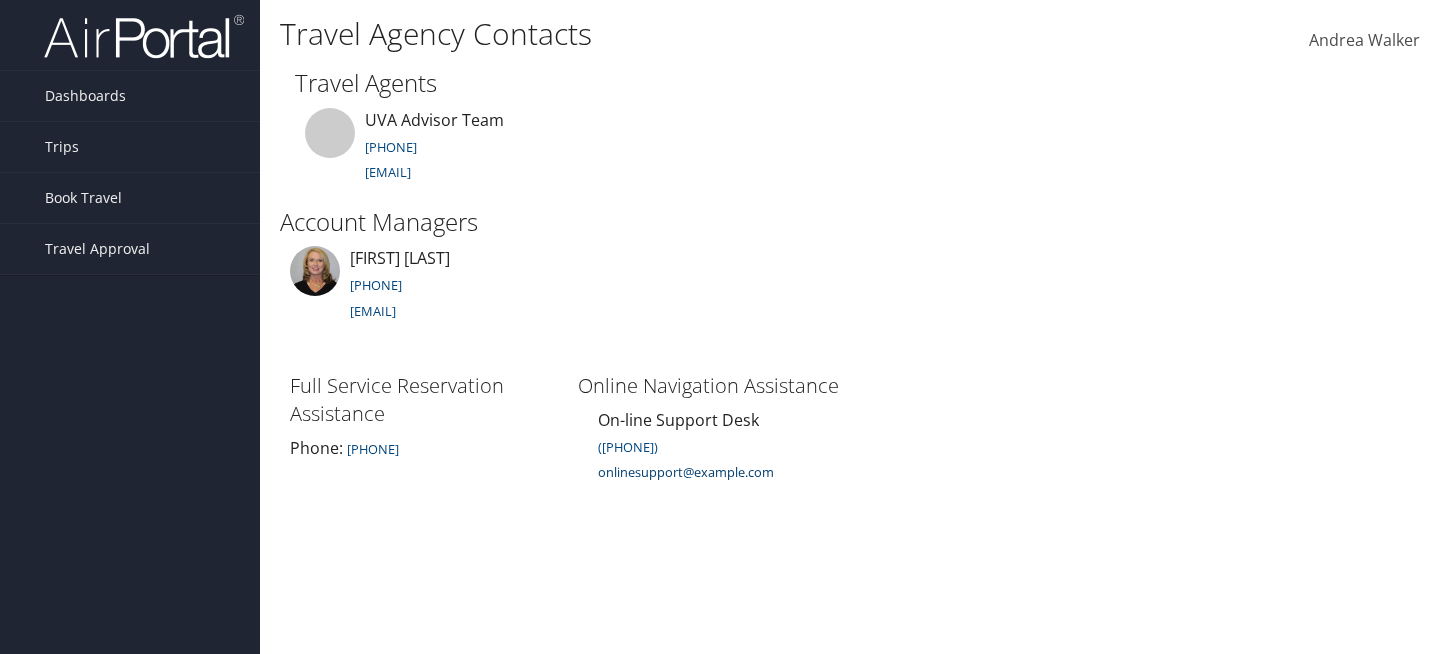 copy on "onlinesupport@cbtravel.com" 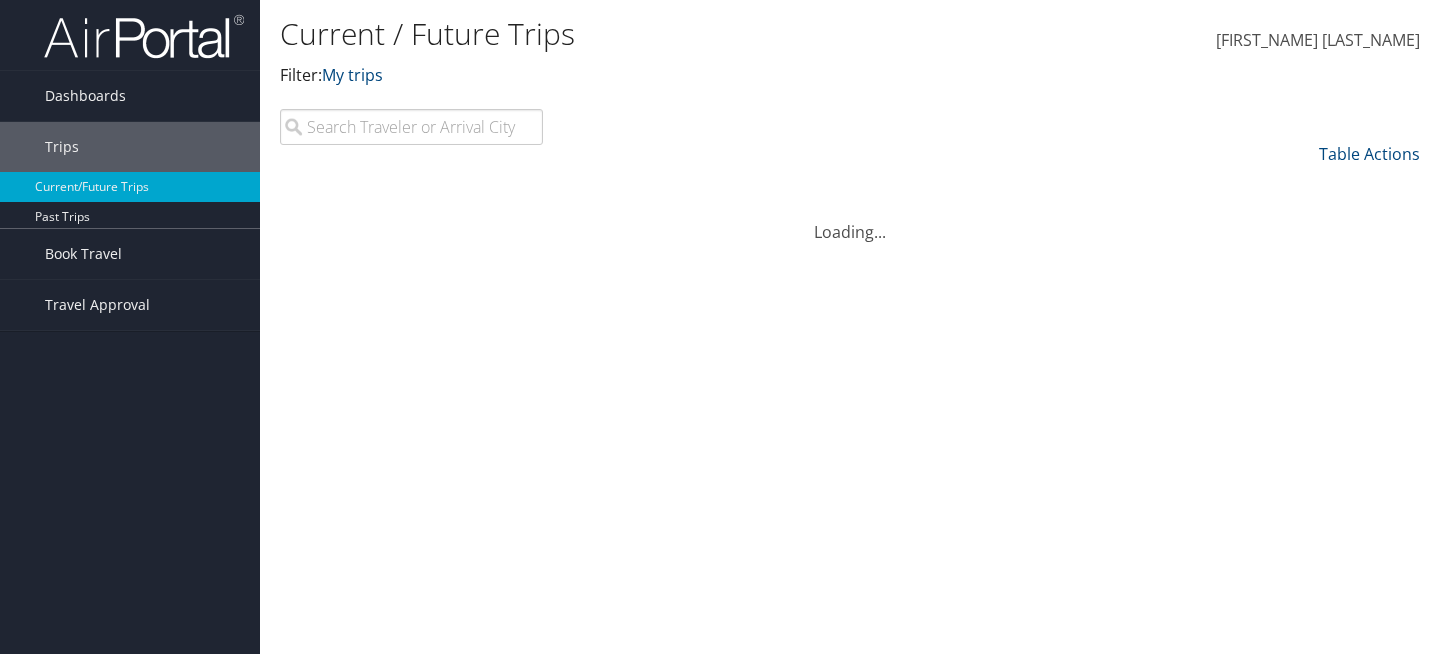 scroll, scrollTop: 0, scrollLeft: 0, axis: both 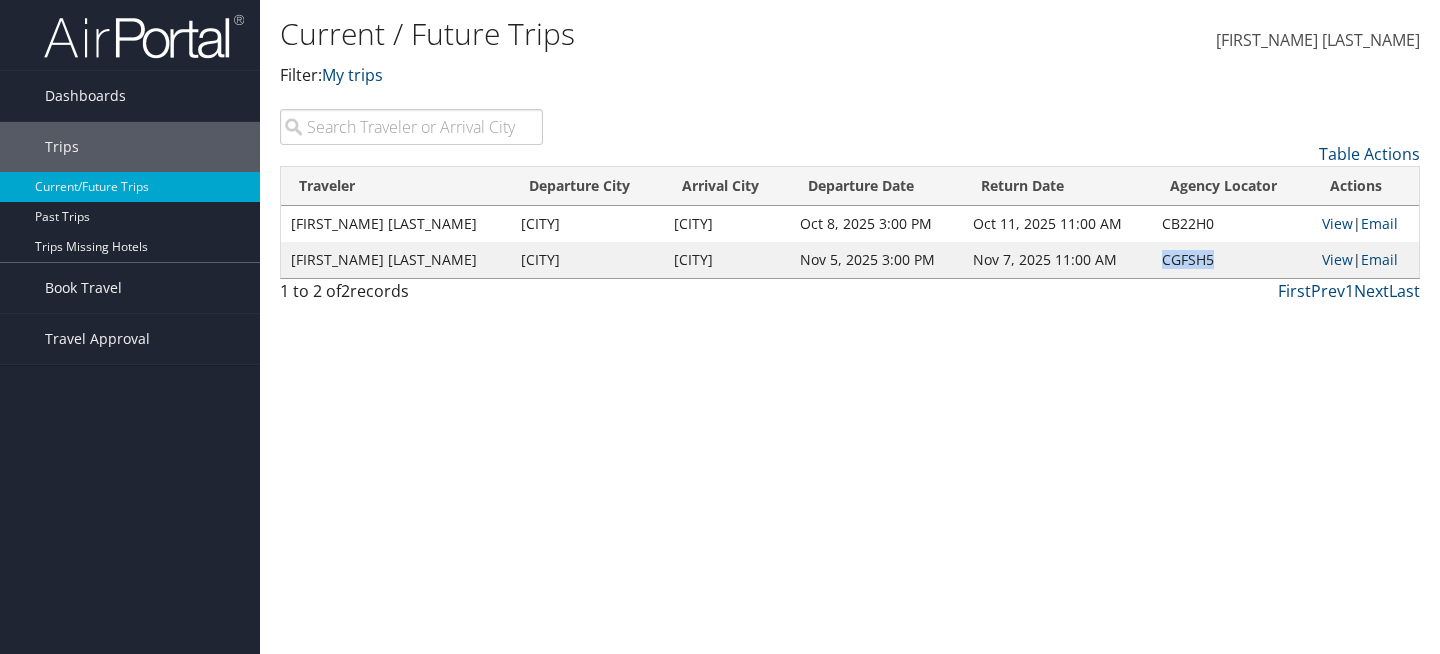 drag, startPoint x: 1194, startPoint y: 259, endPoint x: 1130, endPoint y: 258, distance: 64.00781 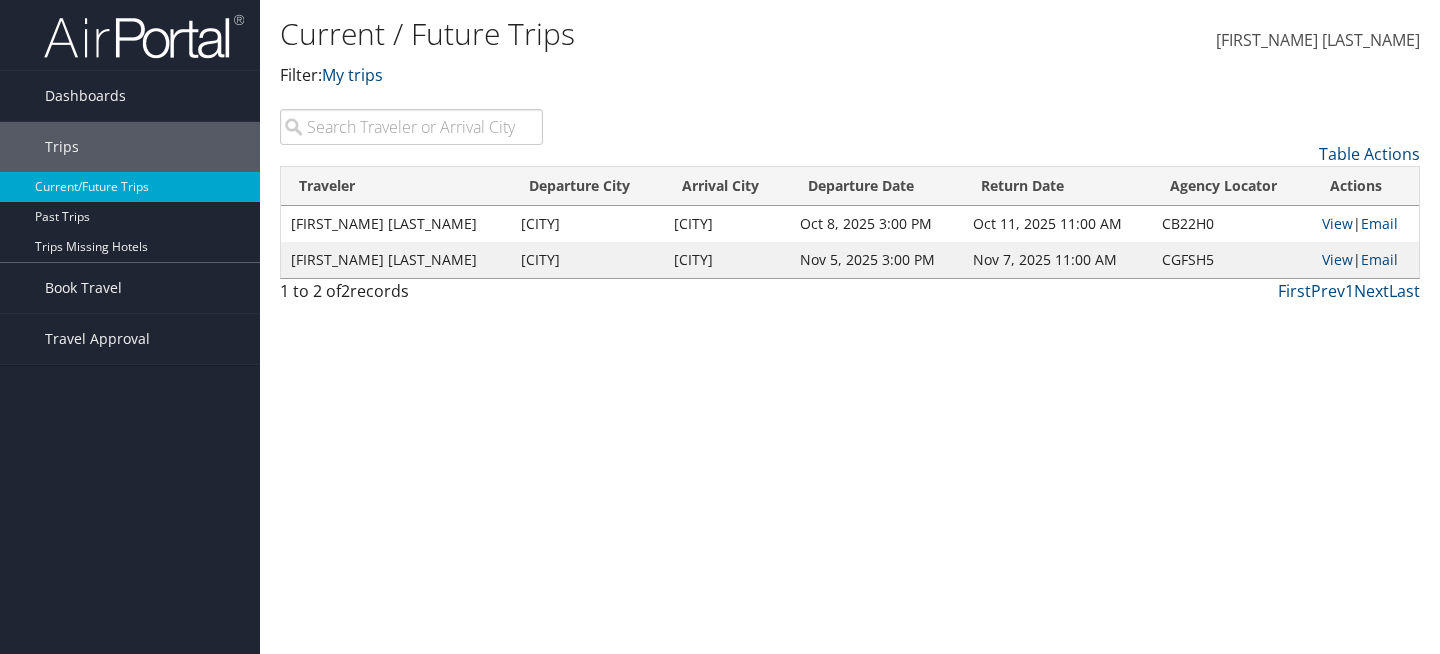 click on "View  |  Email" at bounding box center [1365, 260] 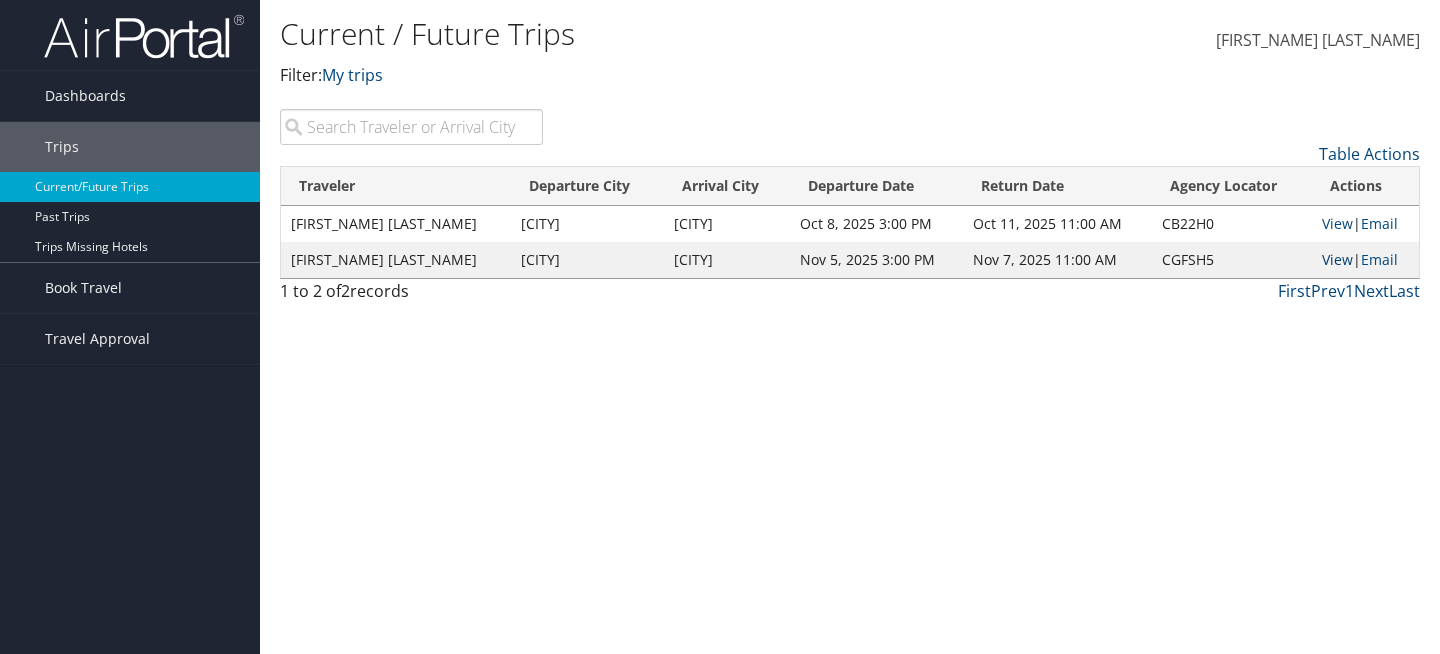 click on "View" at bounding box center (1337, 259) 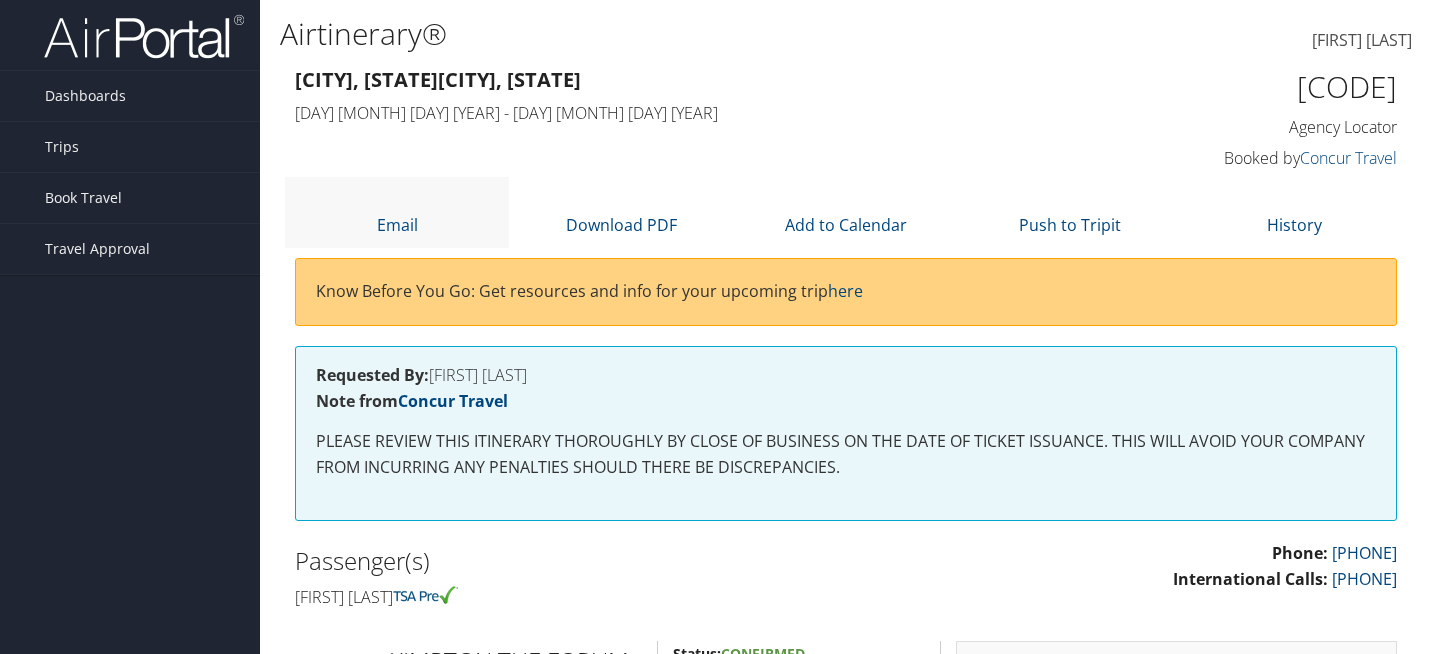scroll, scrollTop: 0, scrollLeft: 0, axis: both 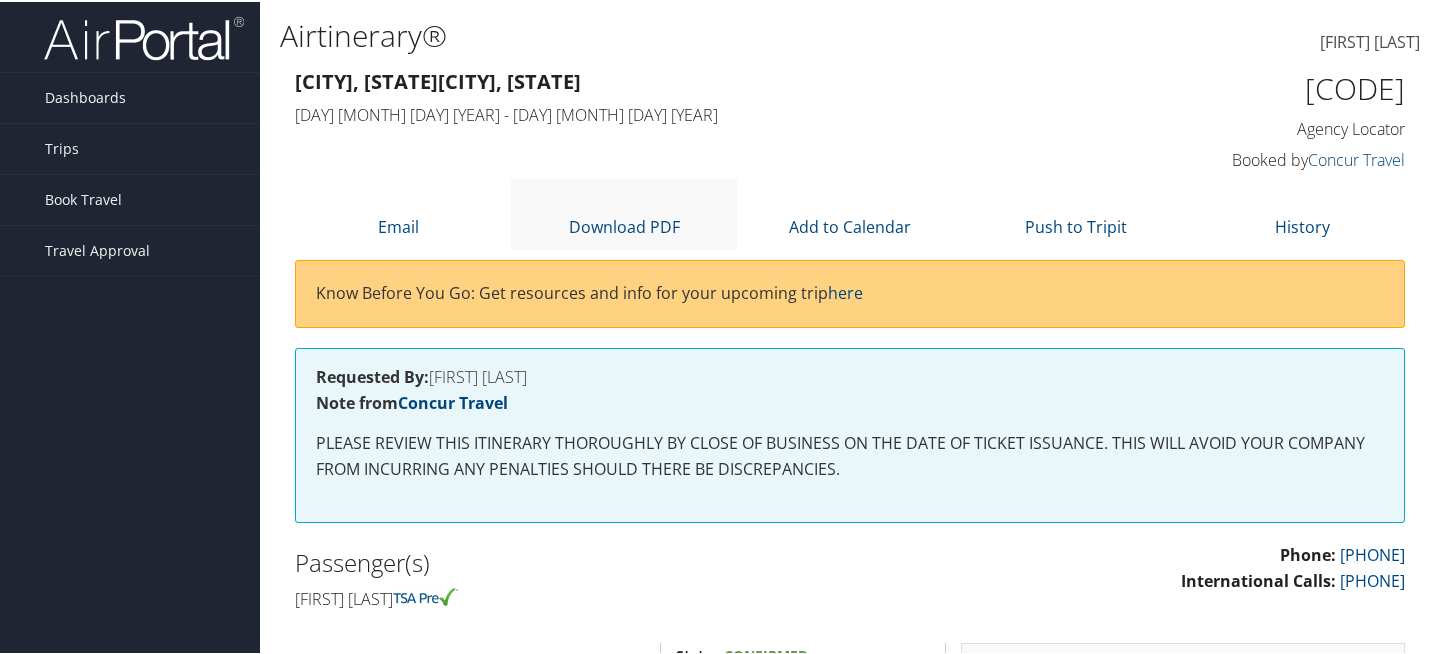 click on "Download PDF" at bounding box center (624, 212) 